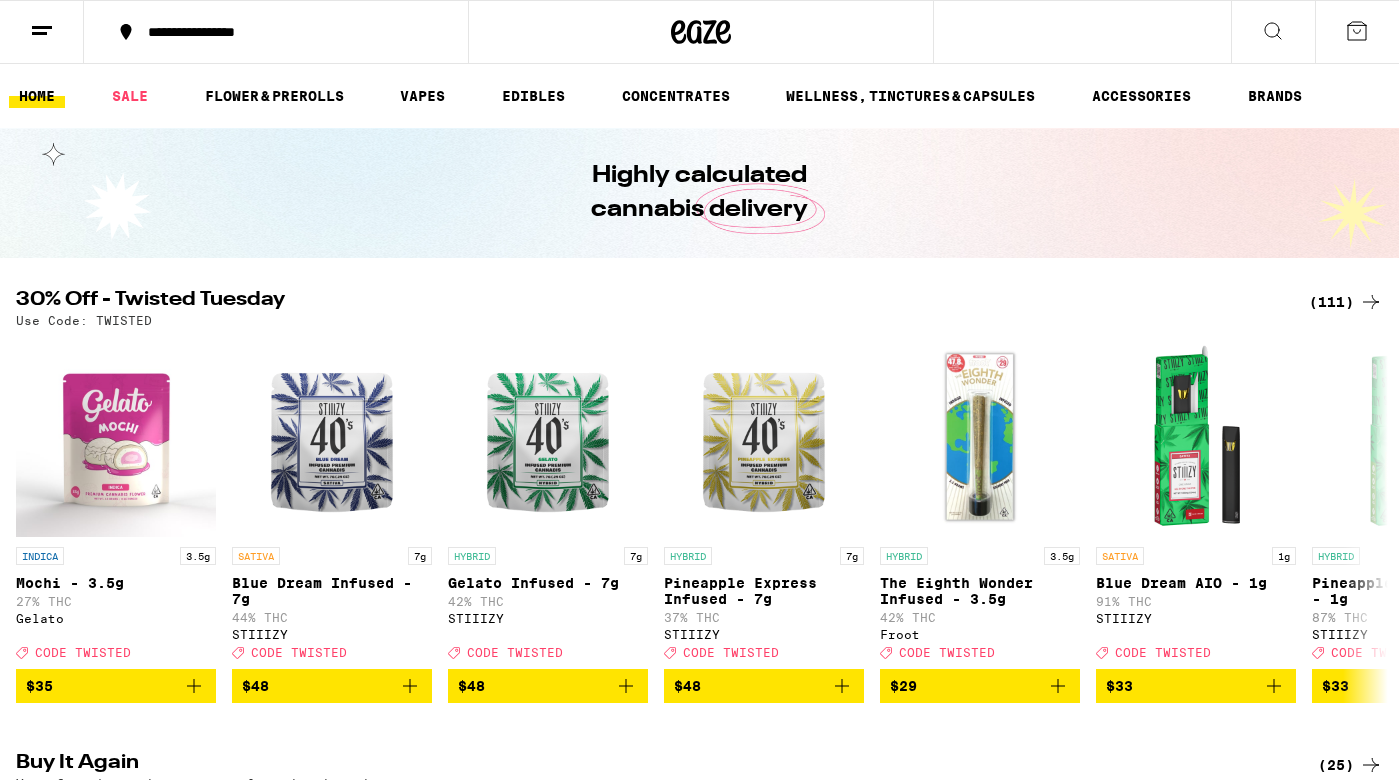 scroll, scrollTop: 0, scrollLeft: 0, axis: both 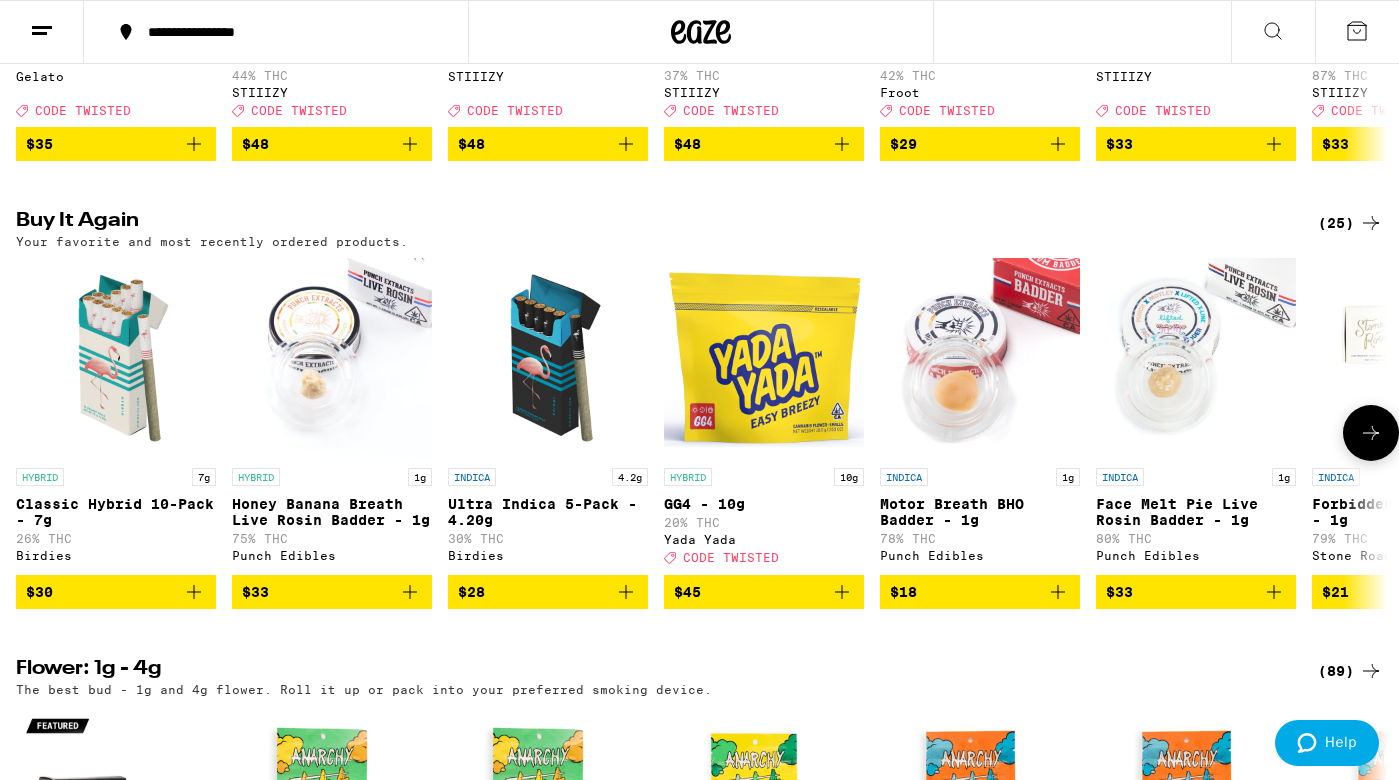 click on "$45" at bounding box center [764, 592] 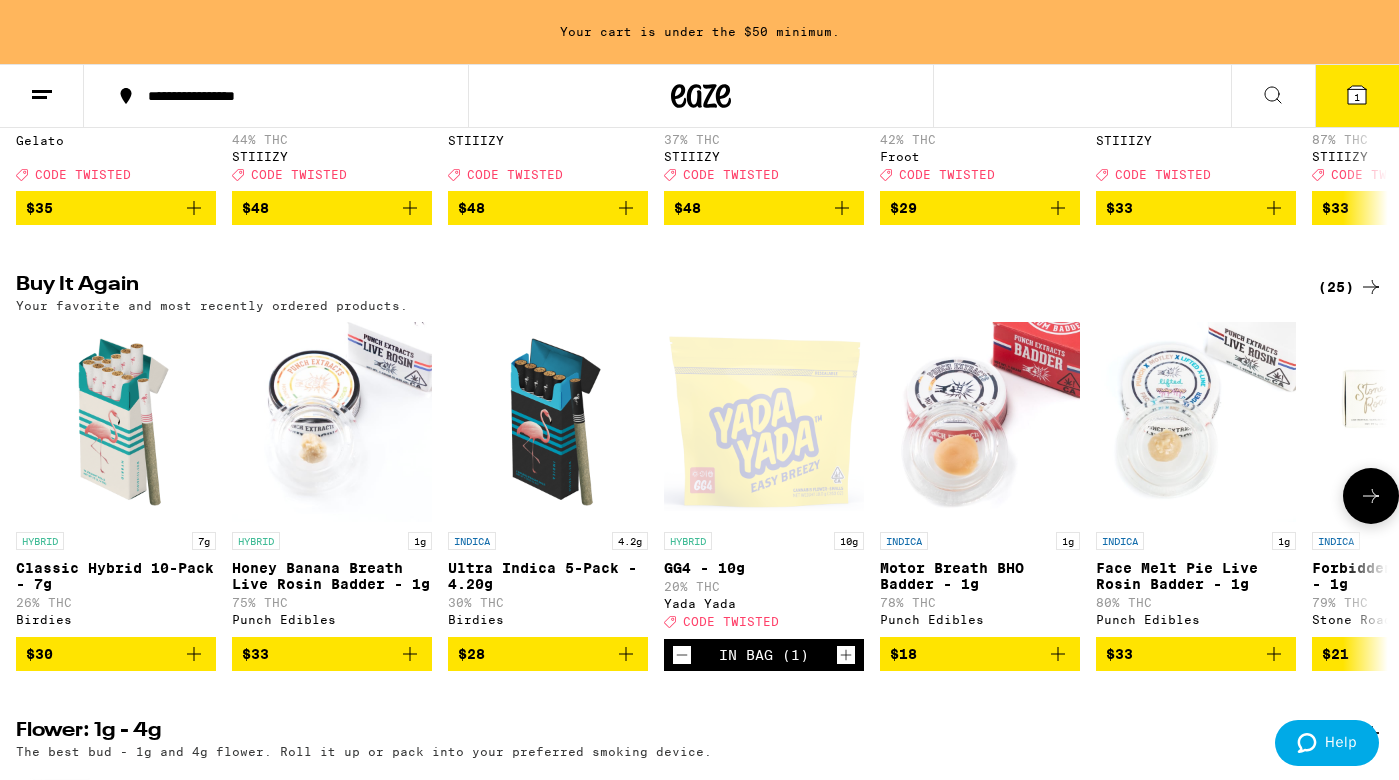 click on "$30" at bounding box center (116, 654) 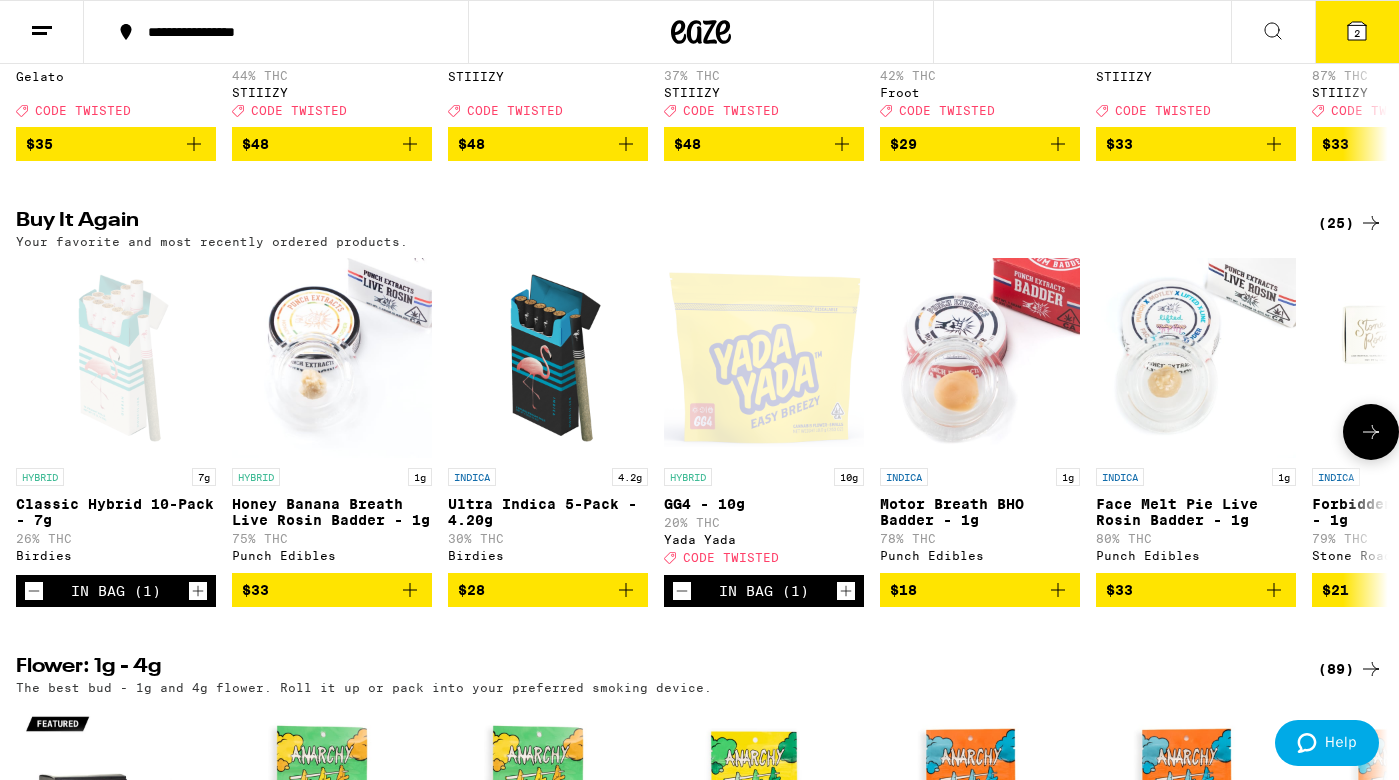click on "$33" at bounding box center (1196, 590) 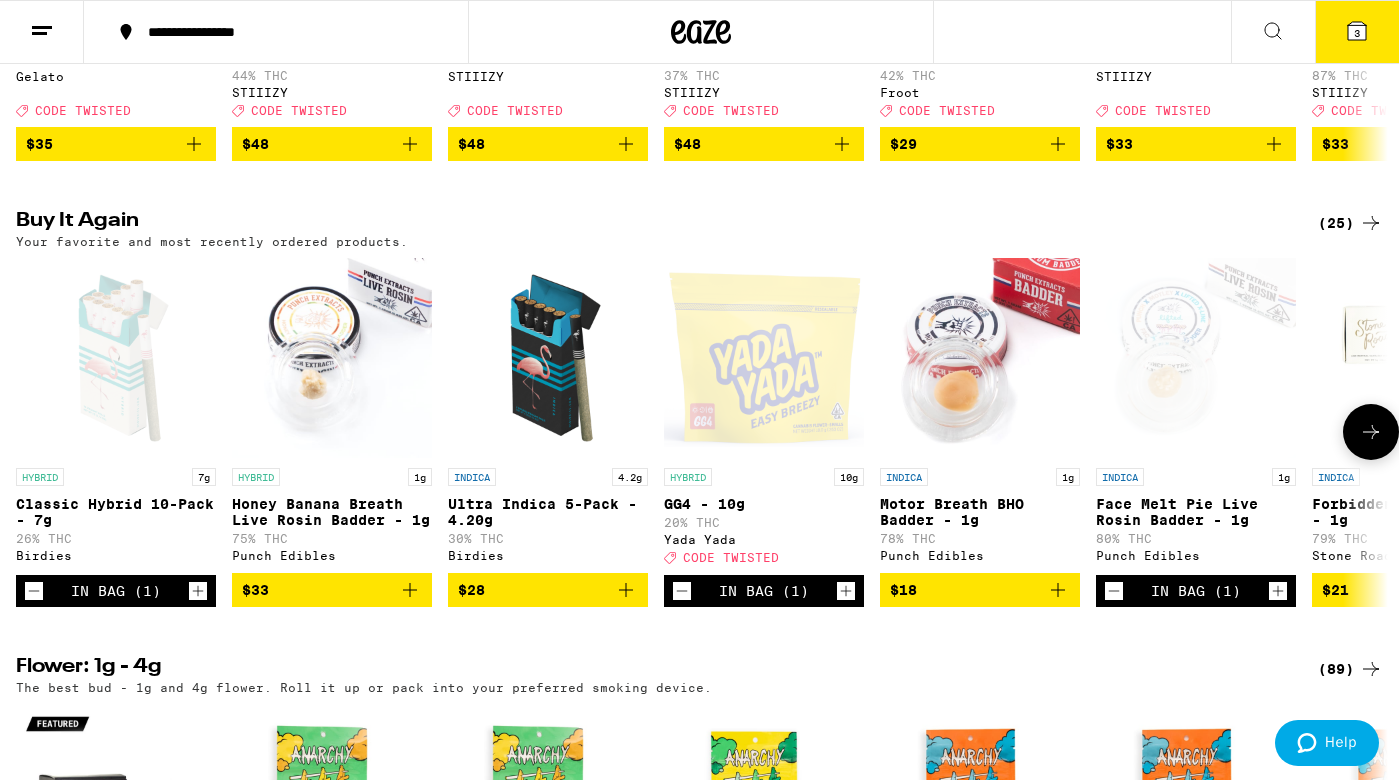 click on "$33" at bounding box center (332, 590) 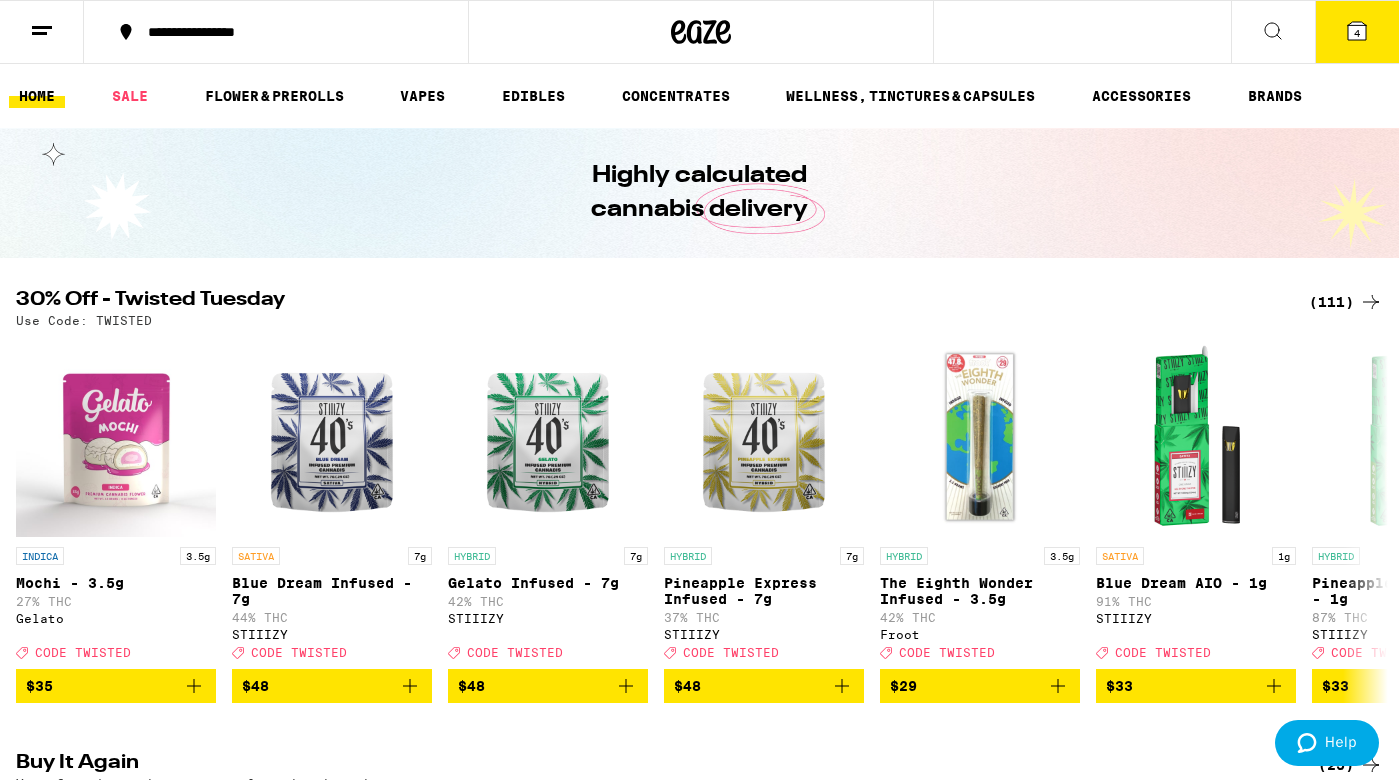 scroll, scrollTop: 0, scrollLeft: 0, axis: both 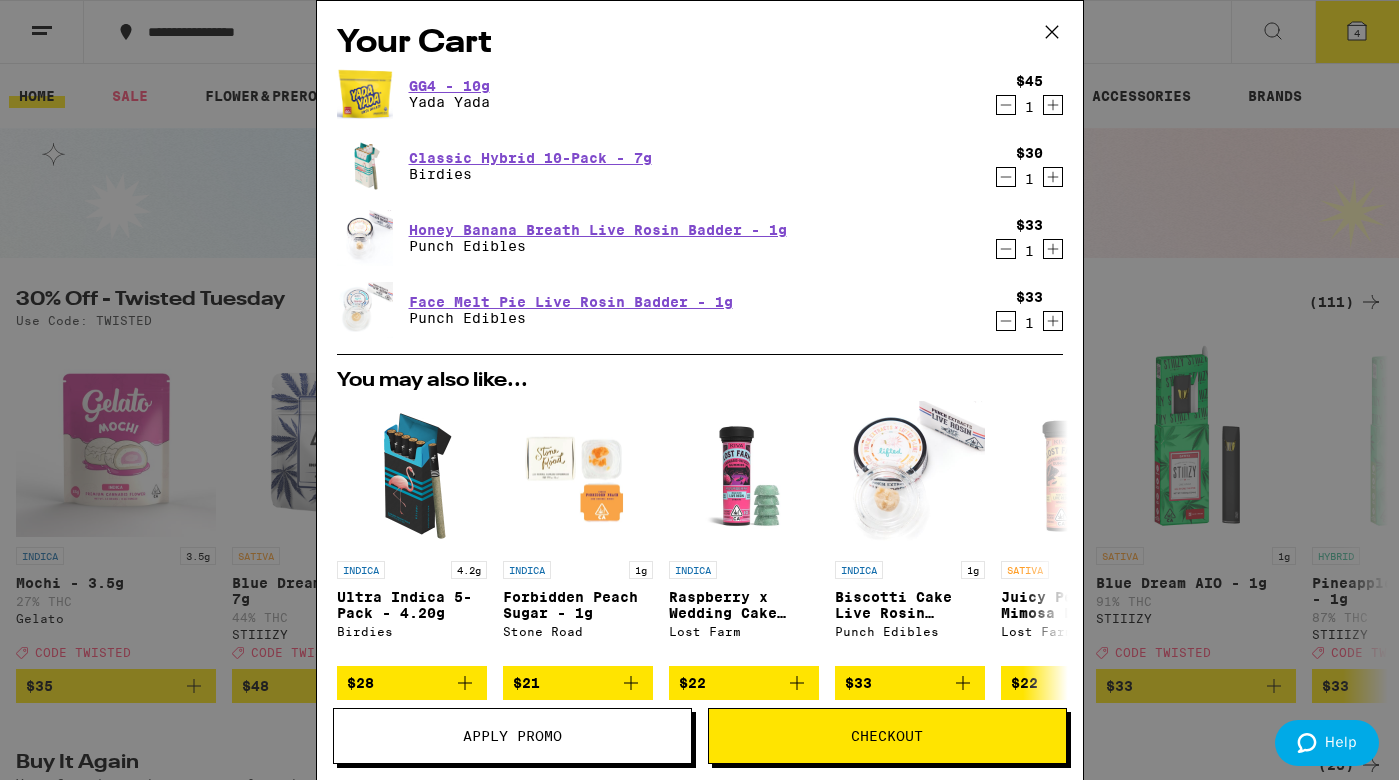 click 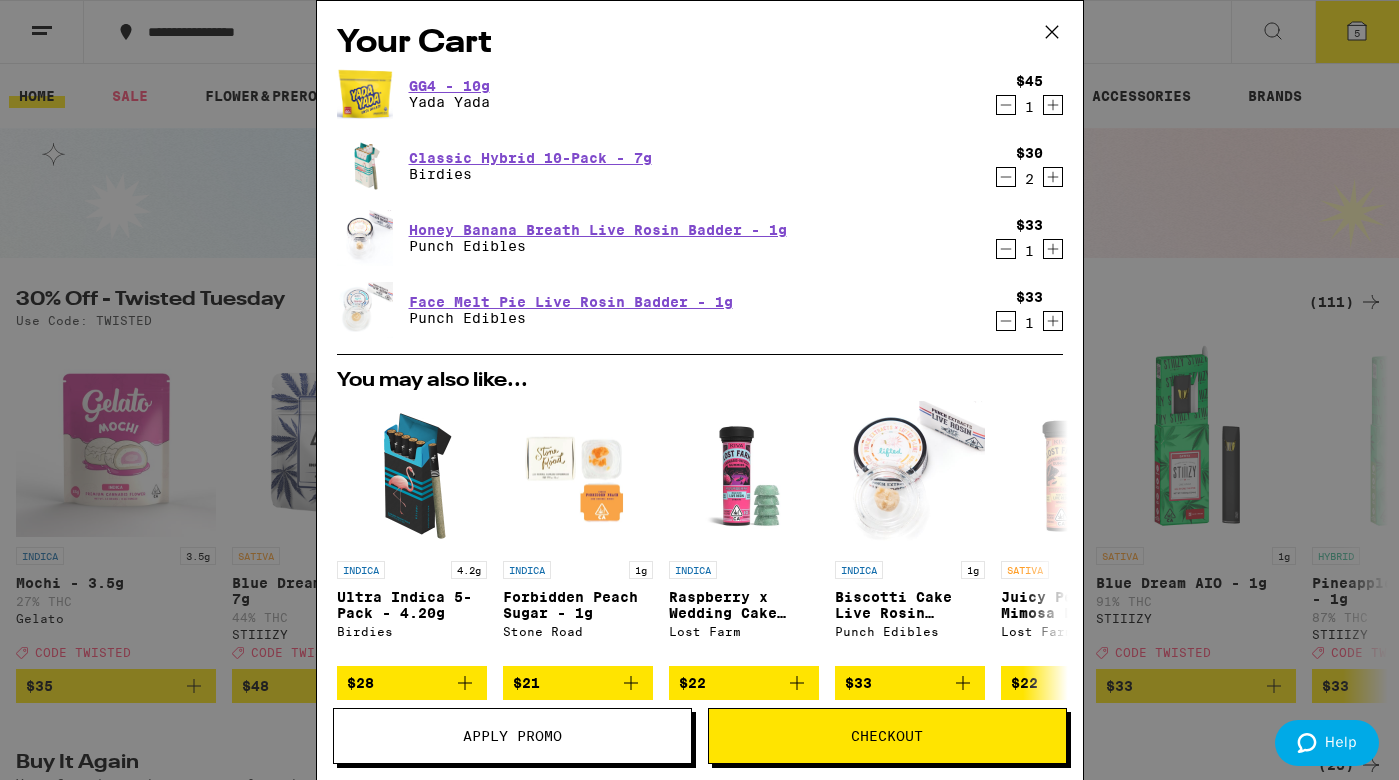 click on "Checkout" at bounding box center [887, 736] 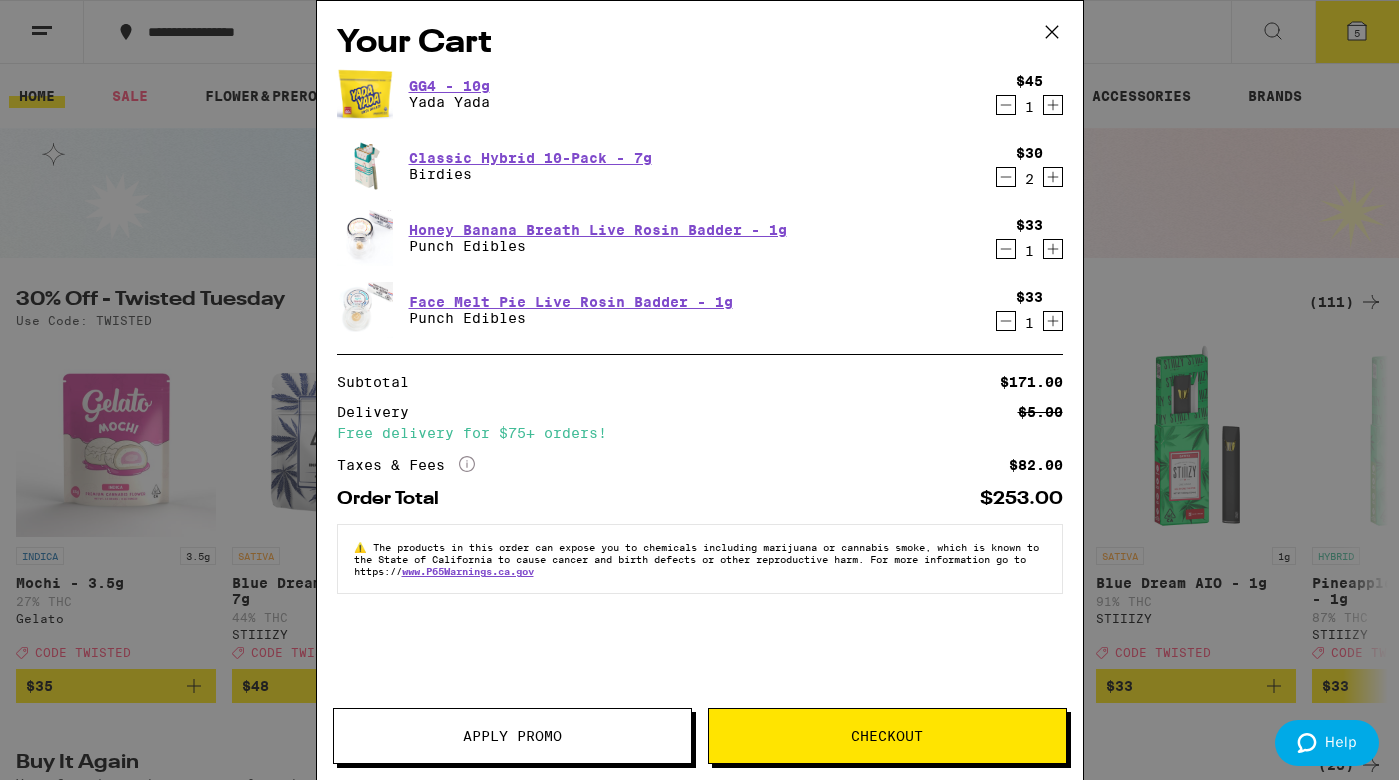 click on "Apply Promo" at bounding box center (512, 736) 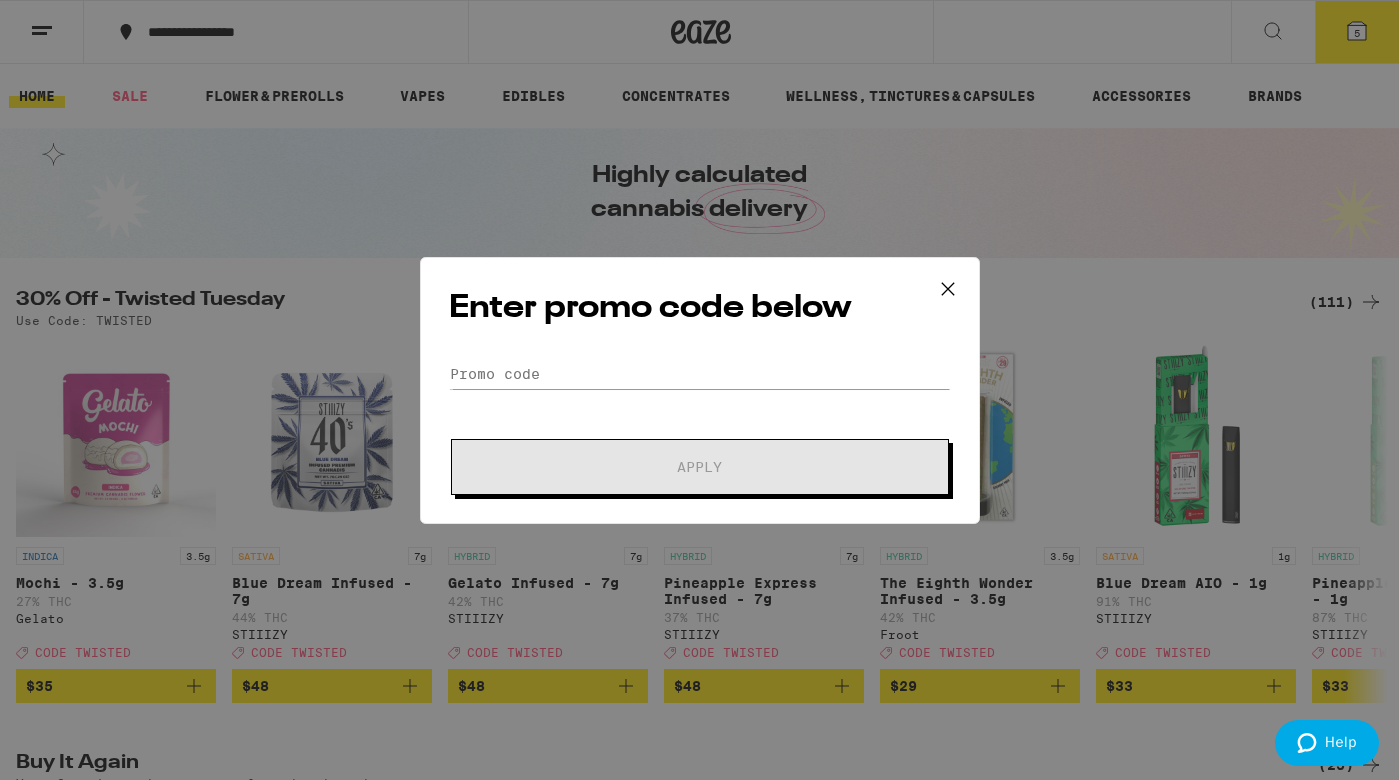 scroll, scrollTop: 0, scrollLeft: 0, axis: both 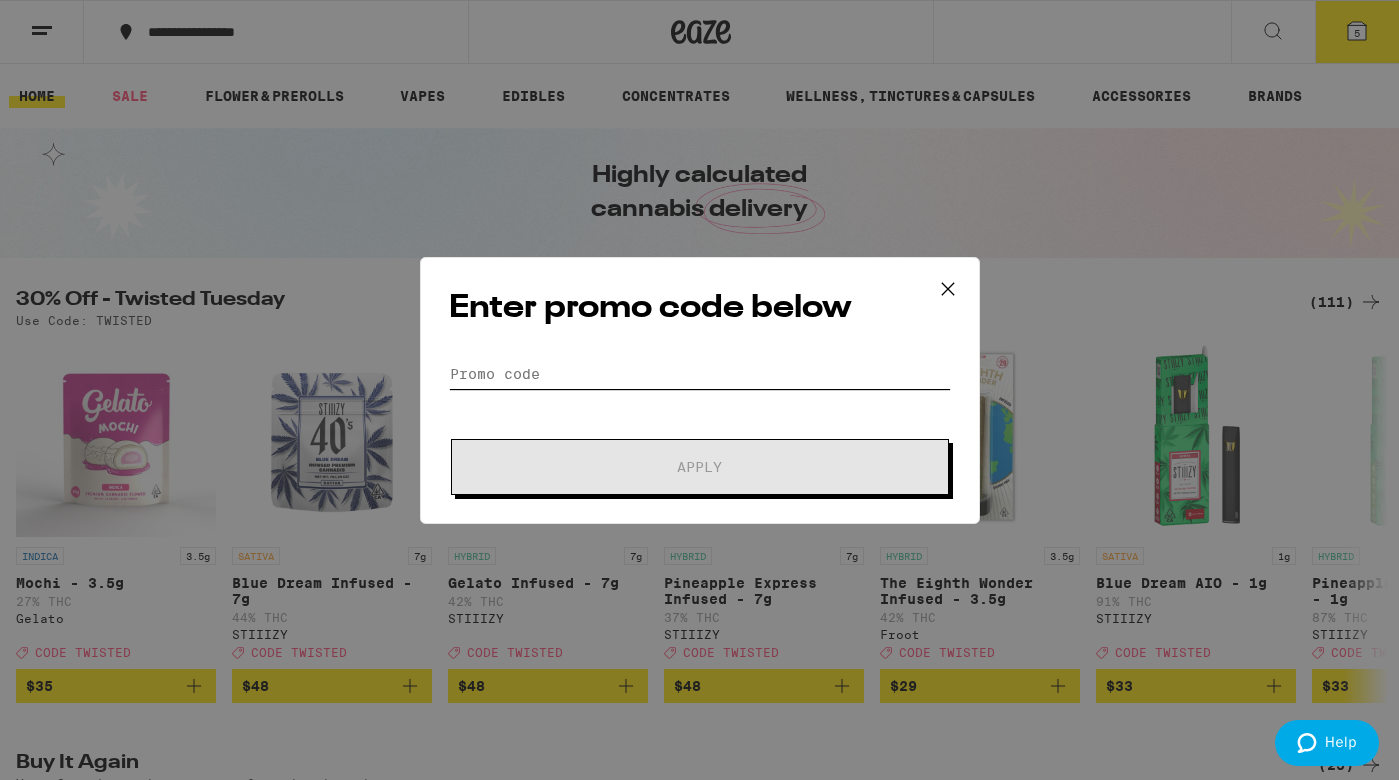 click on "Promo Code" at bounding box center (700, 374) 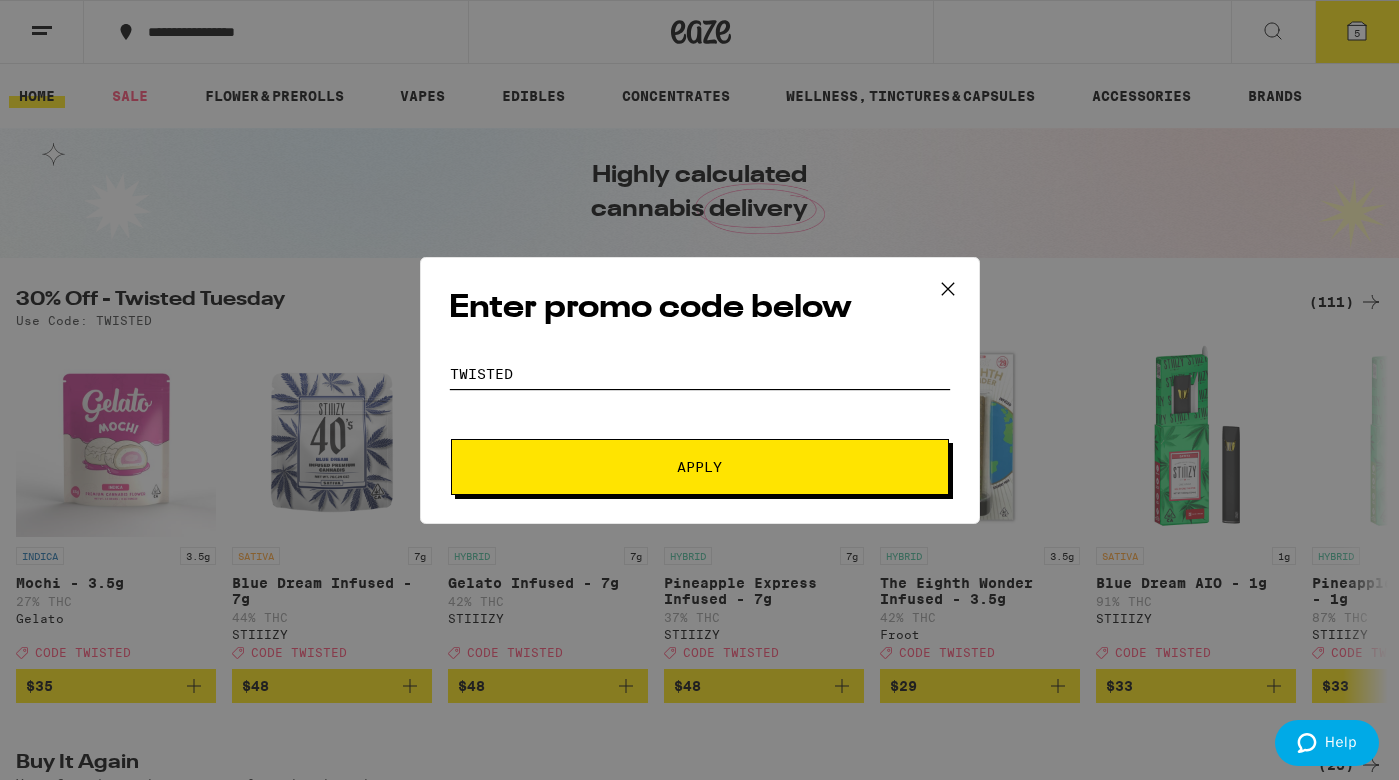 type on "twisted" 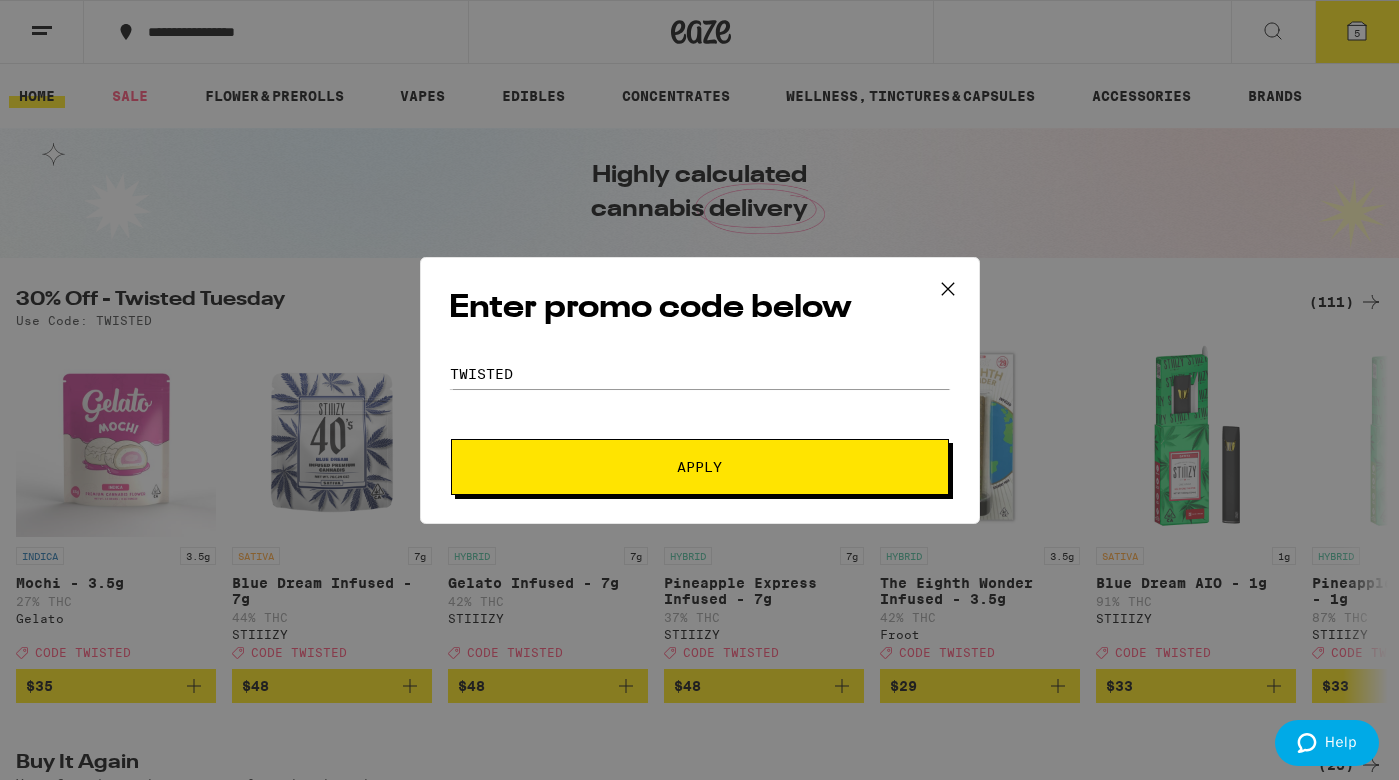 click on "Apply" at bounding box center [699, 467] 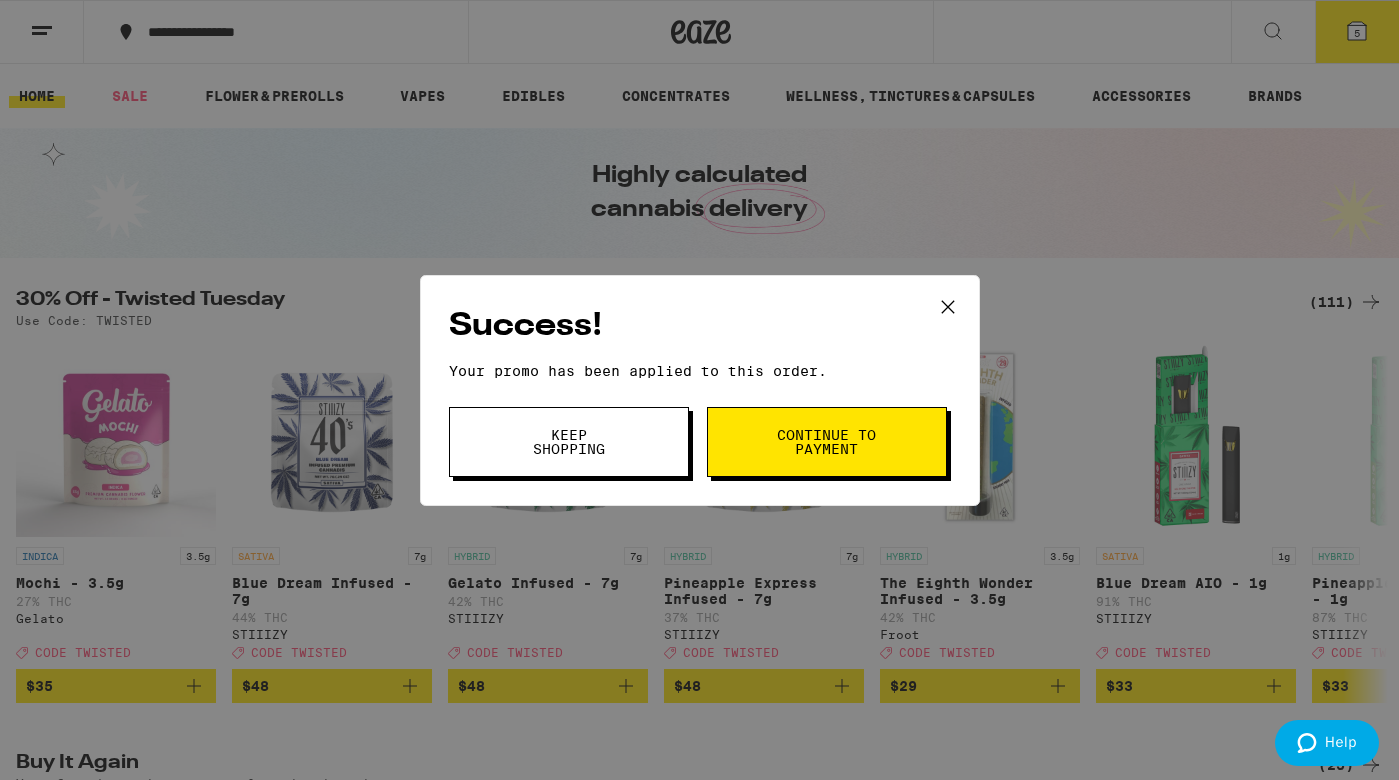click on "Continue to payment" at bounding box center [827, 442] 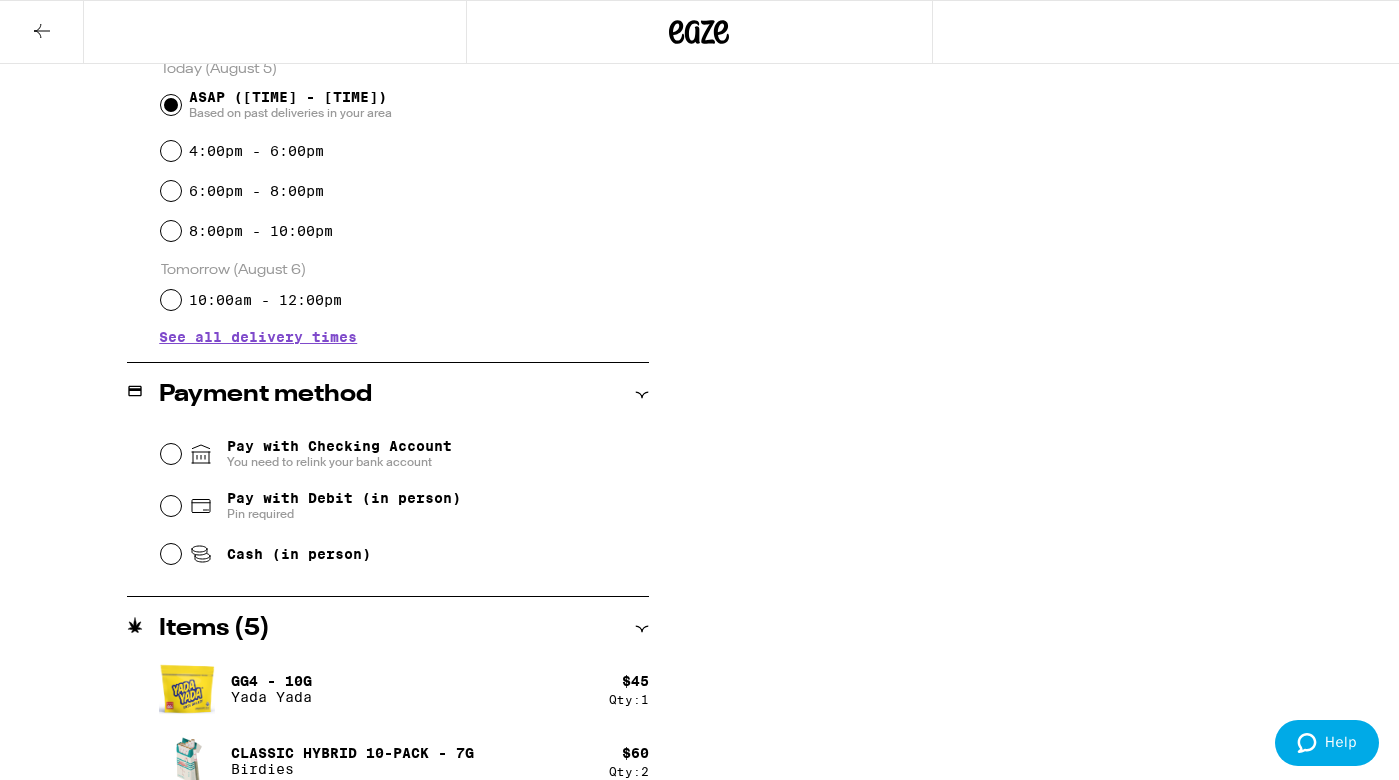 scroll, scrollTop: 592, scrollLeft: 0, axis: vertical 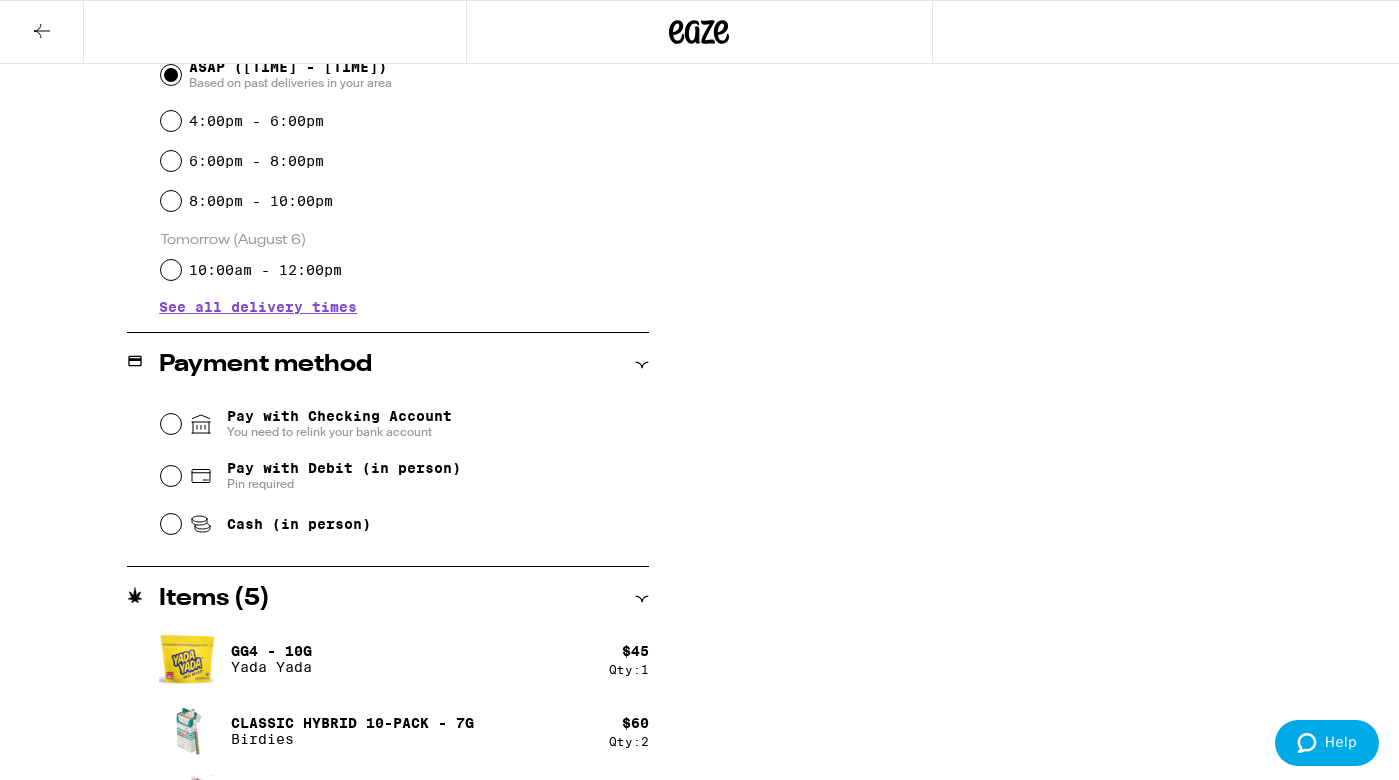 click on "Pay with Debit (in person) Pin required" at bounding box center (171, 476) 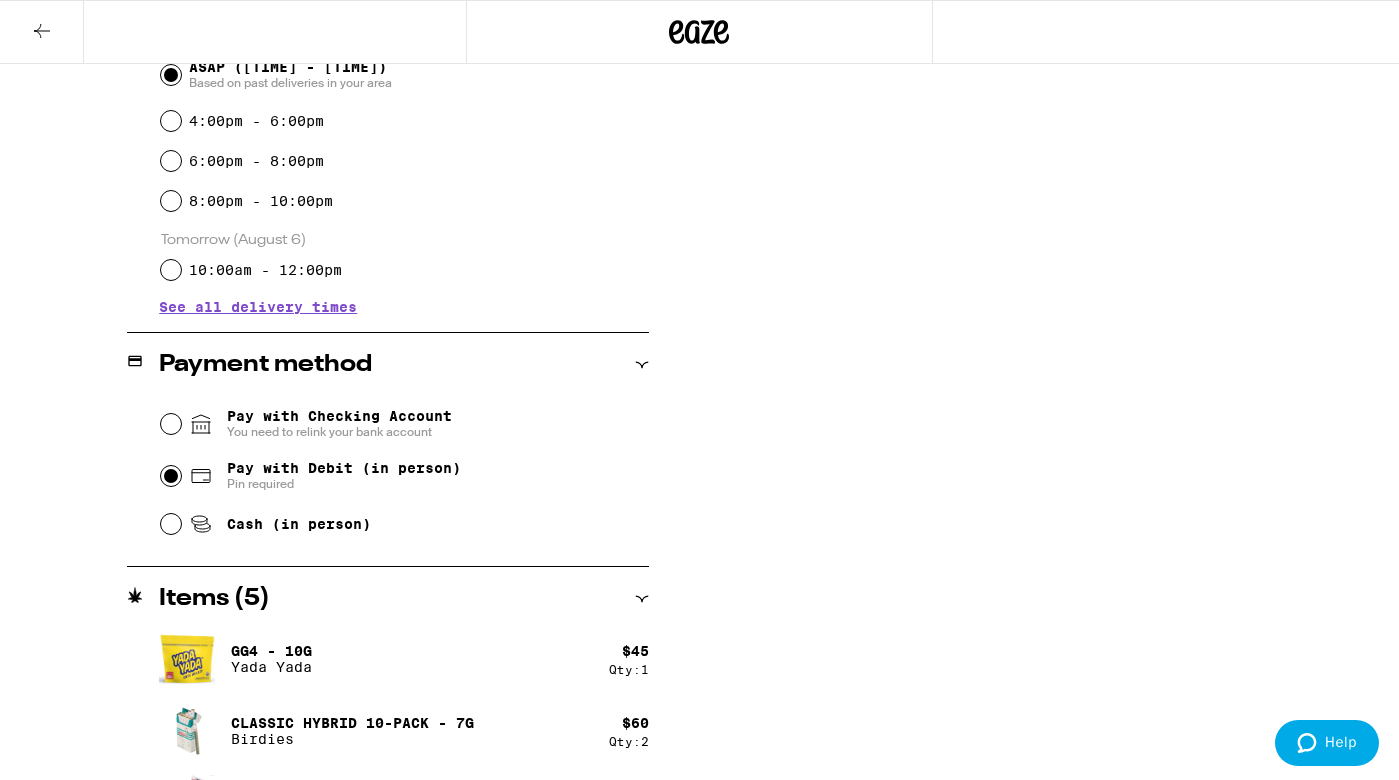 radio on "true" 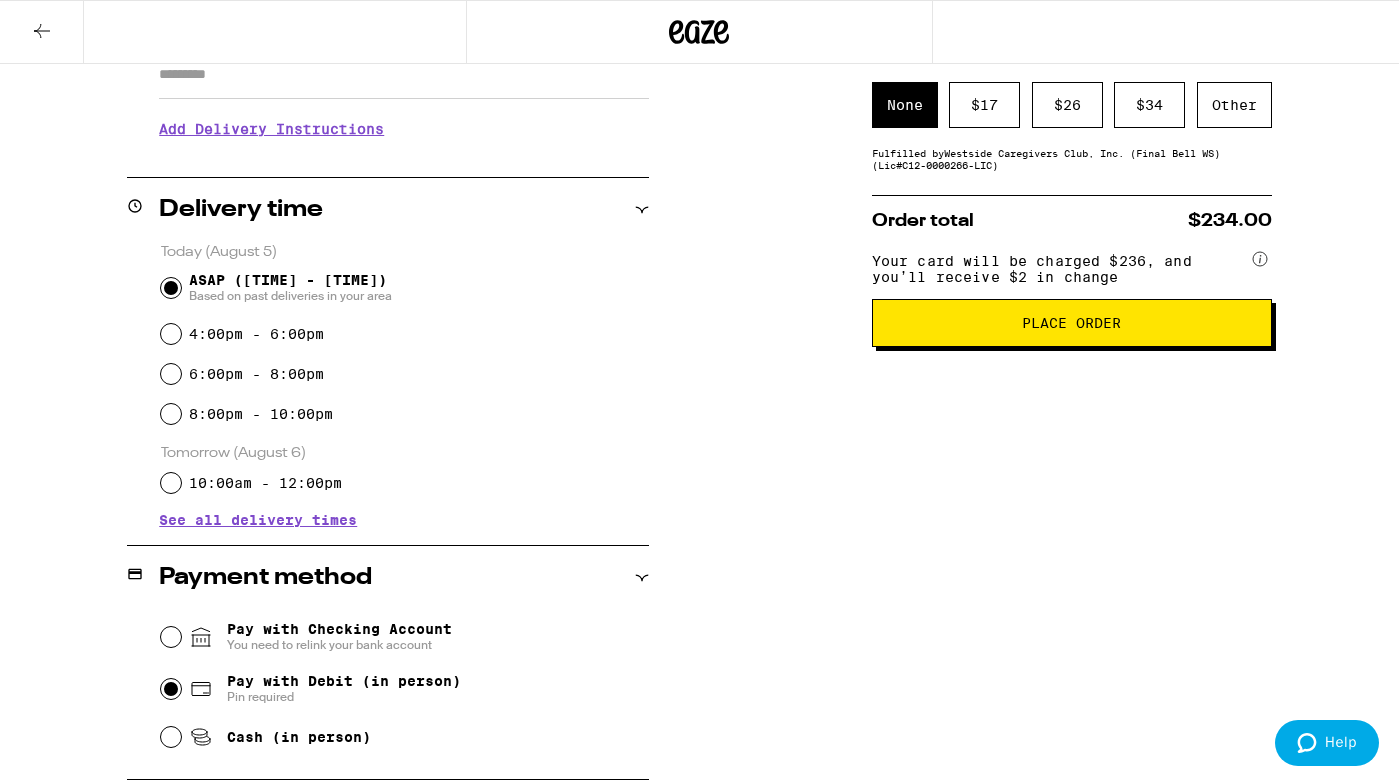 scroll, scrollTop: 372, scrollLeft: 0, axis: vertical 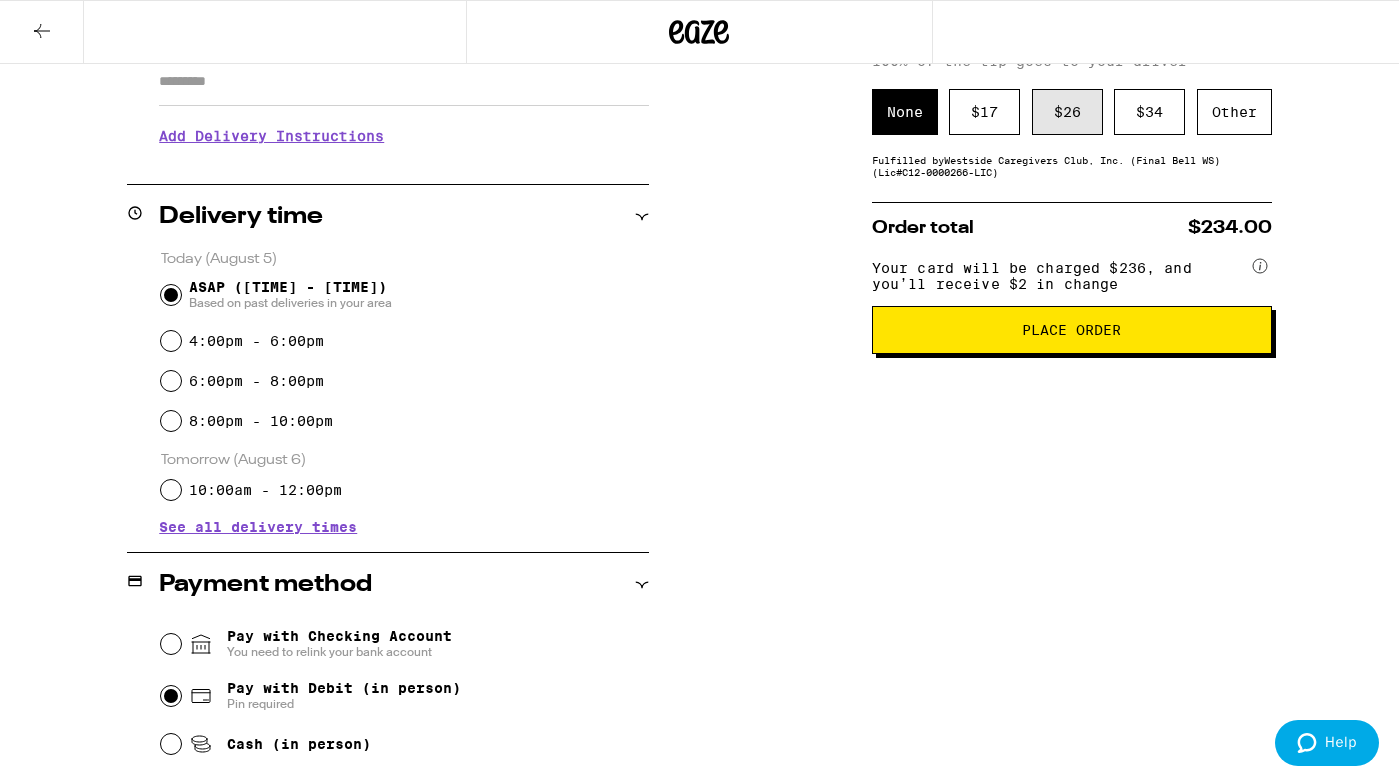 click on "$ 26" at bounding box center [1067, 112] 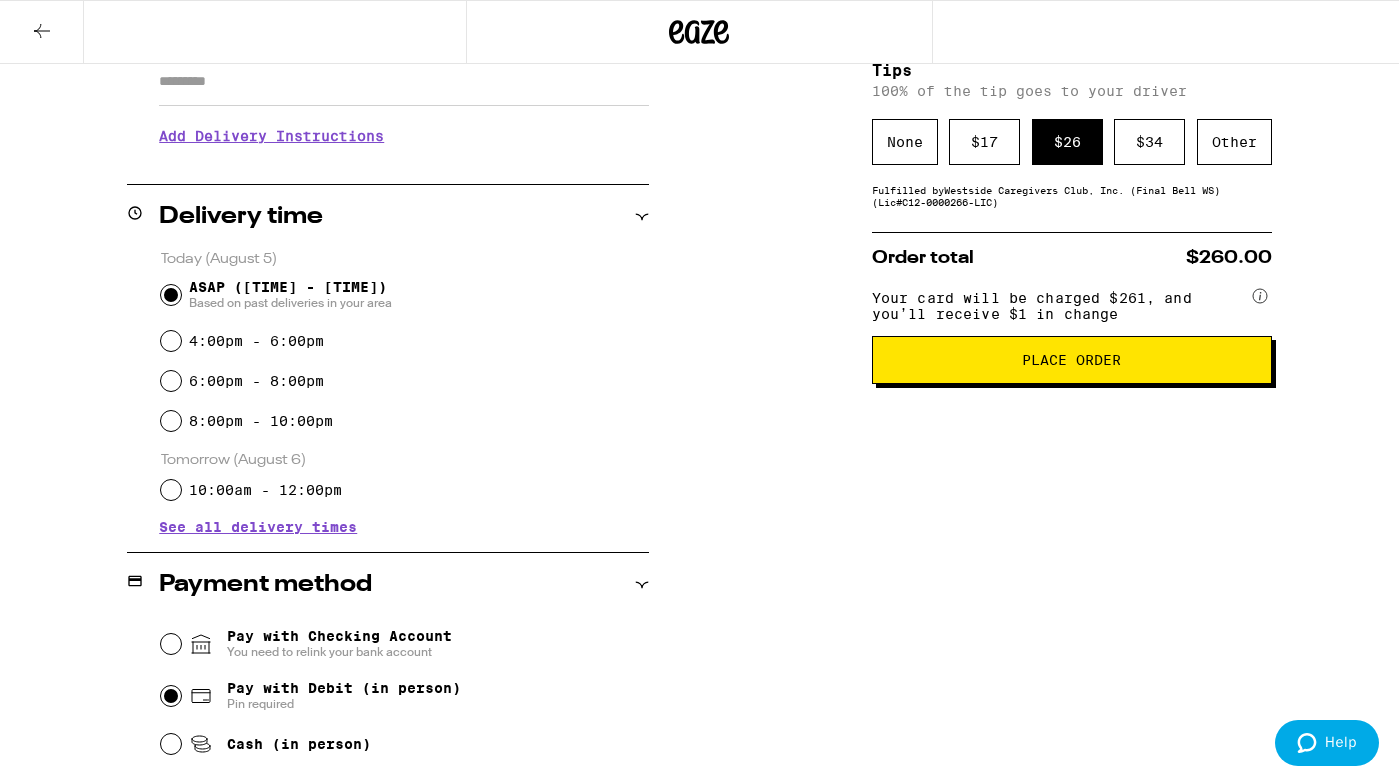 click on "Place Order" at bounding box center [1072, 360] 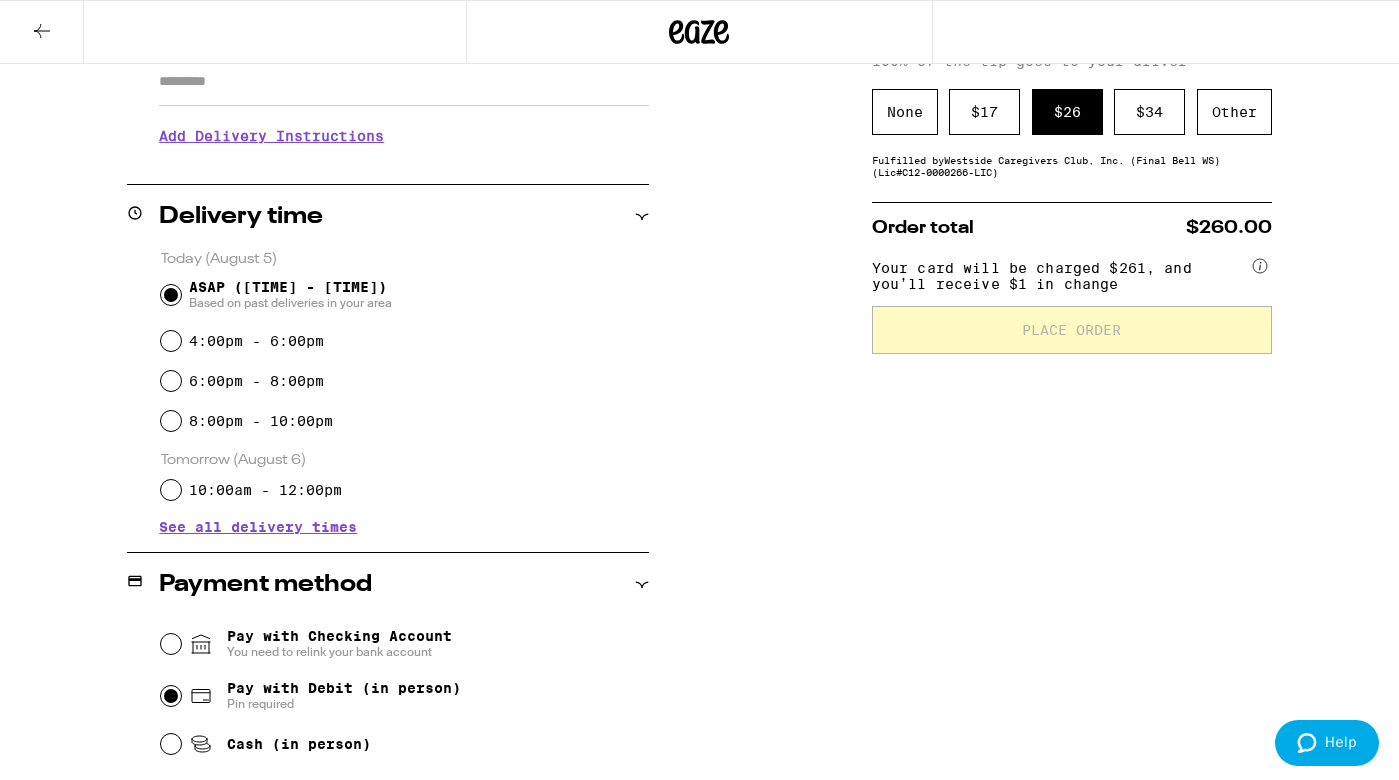scroll, scrollTop: 0, scrollLeft: 0, axis: both 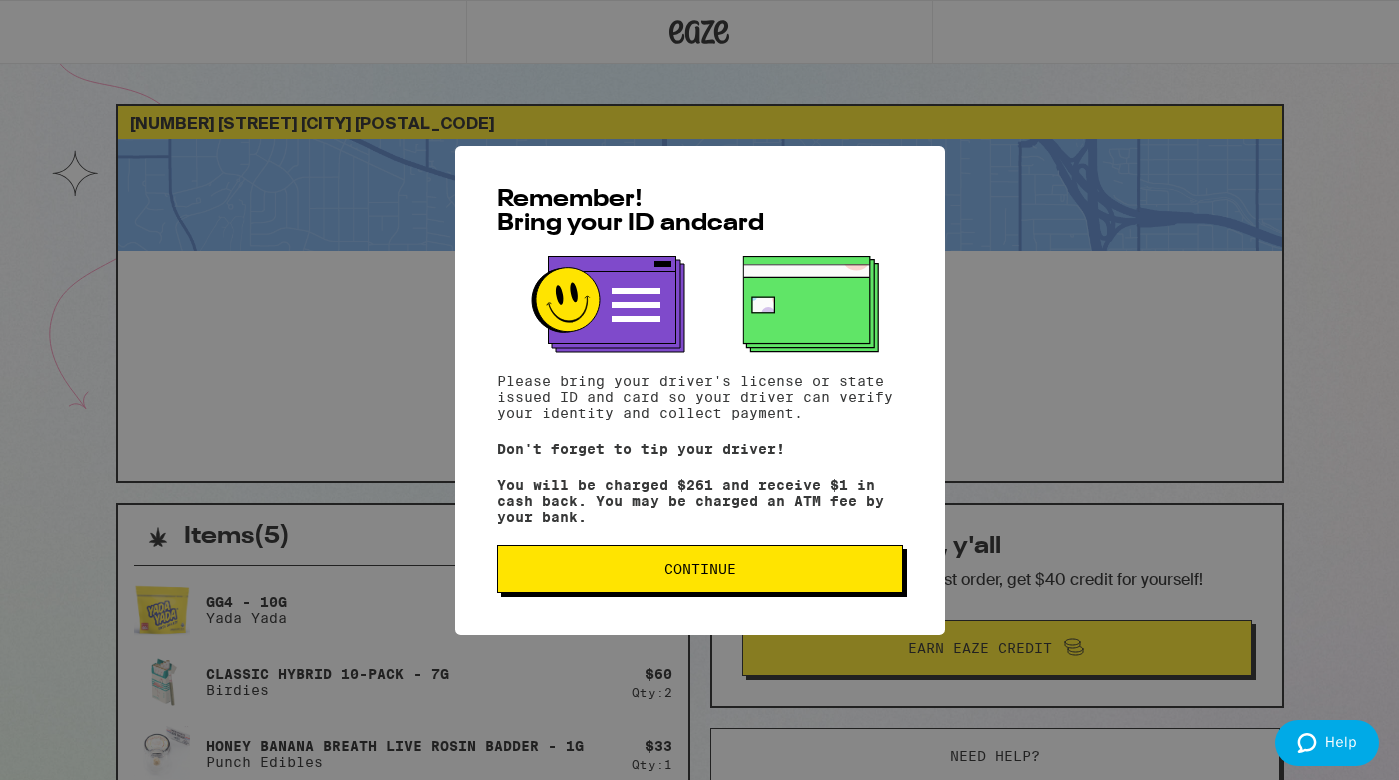 click on "Continue" at bounding box center (700, 569) 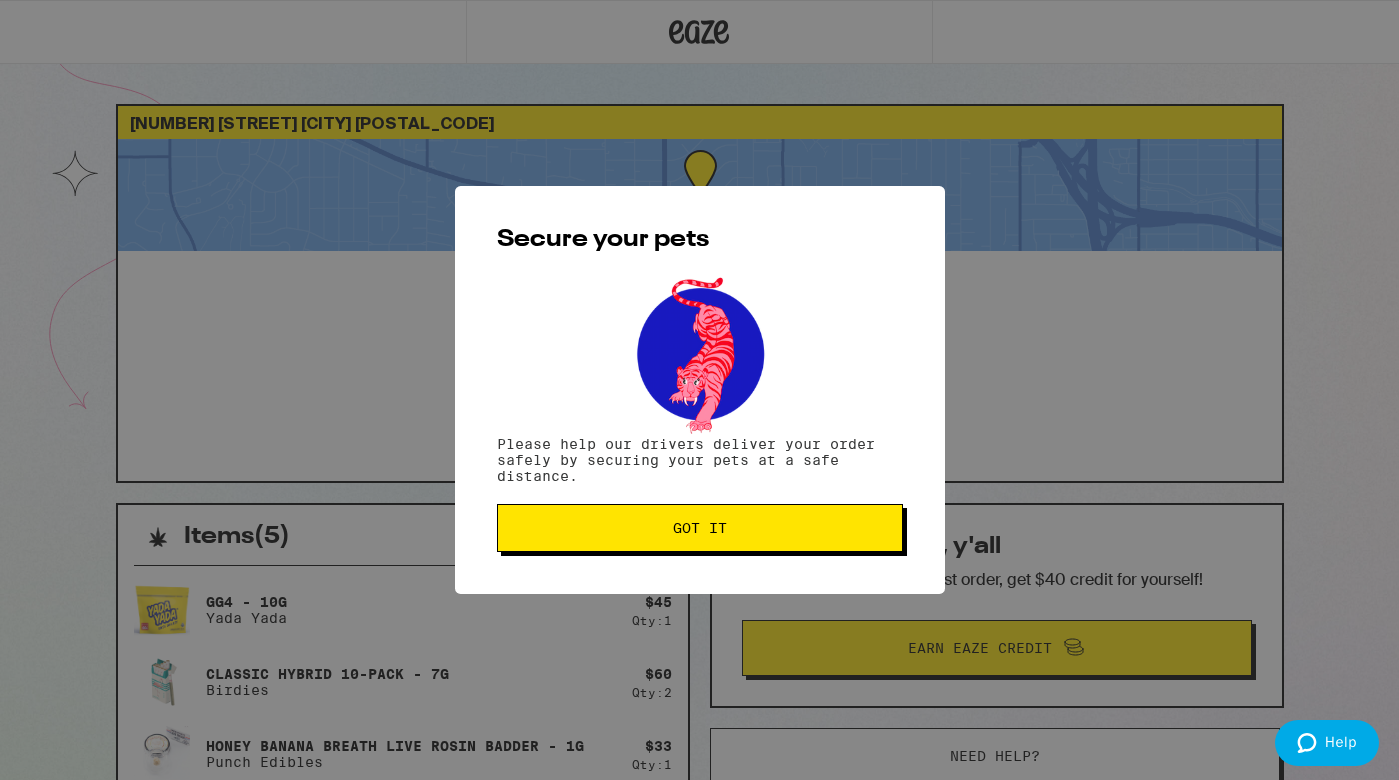 click on "Got it" at bounding box center (700, 528) 